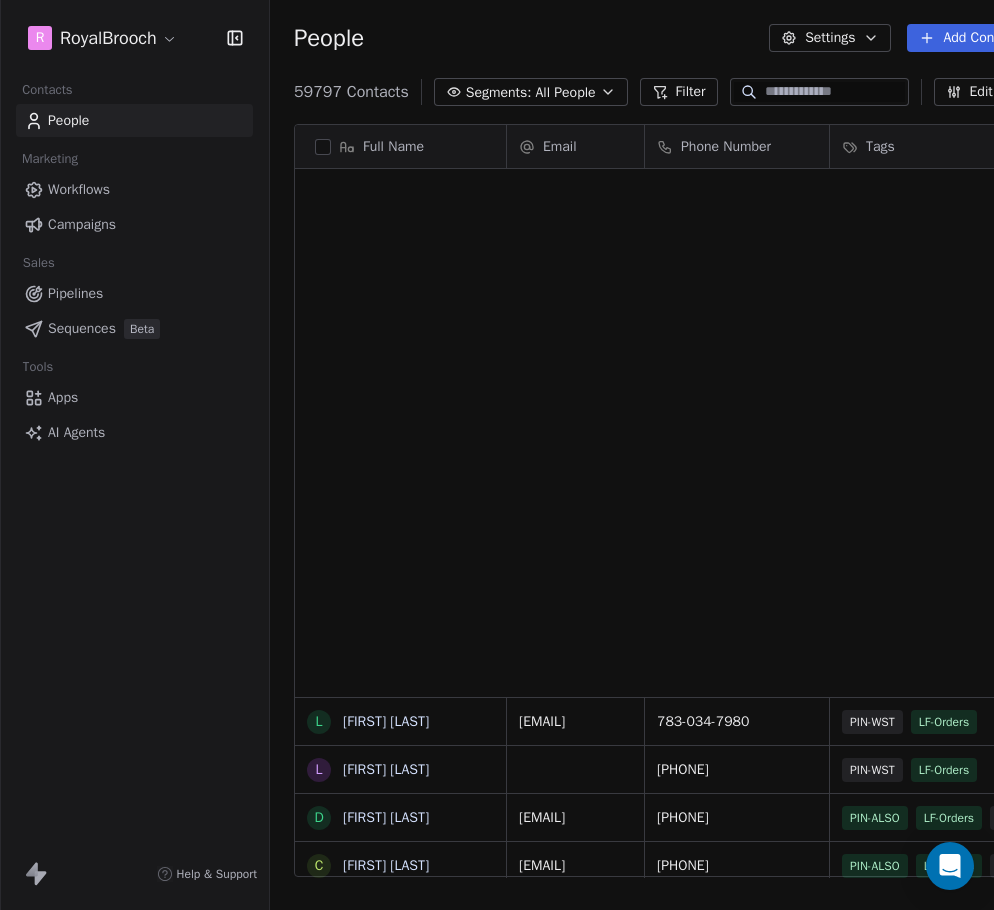 scroll, scrollTop: 0, scrollLeft: 0, axis: both 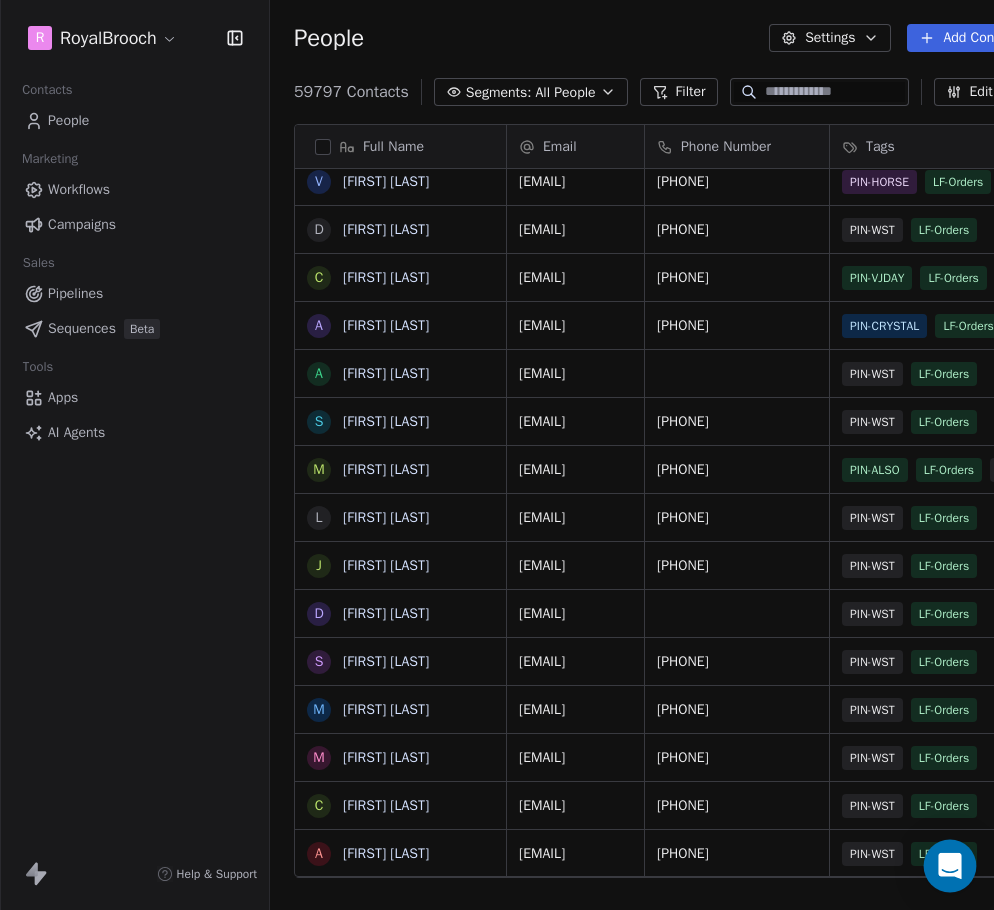 click 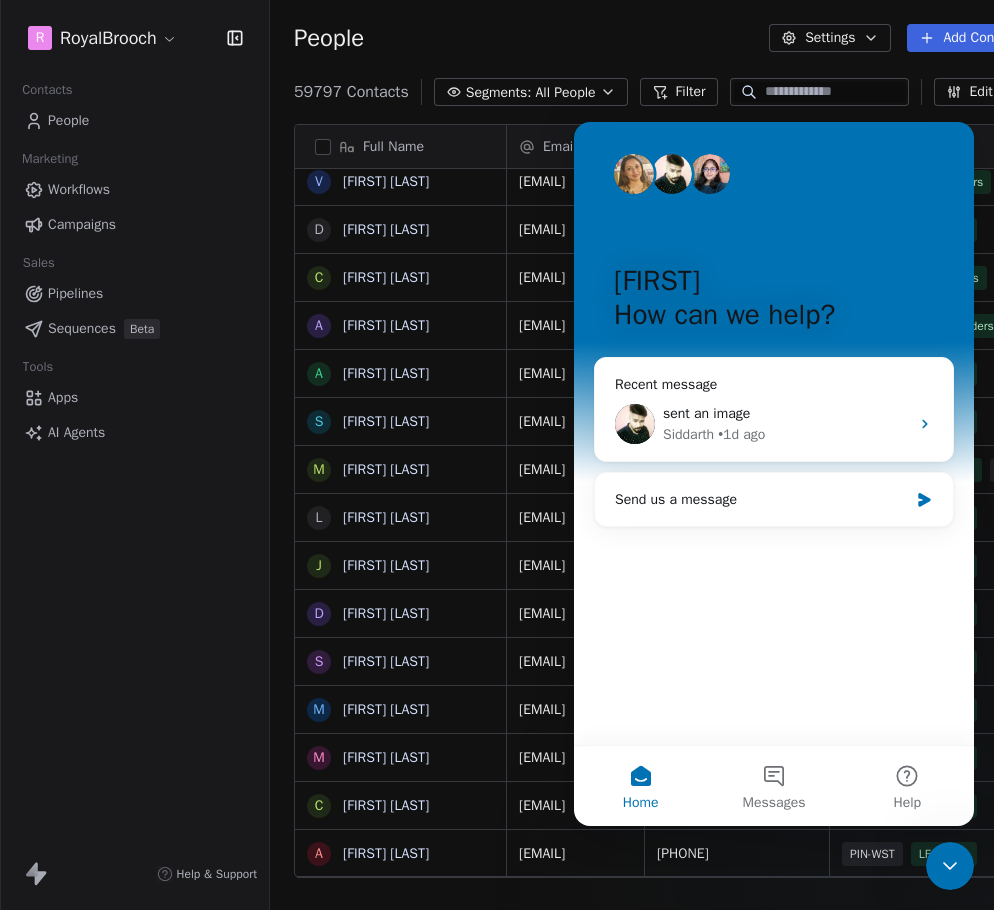 scroll, scrollTop: 0, scrollLeft: 0, axis: both 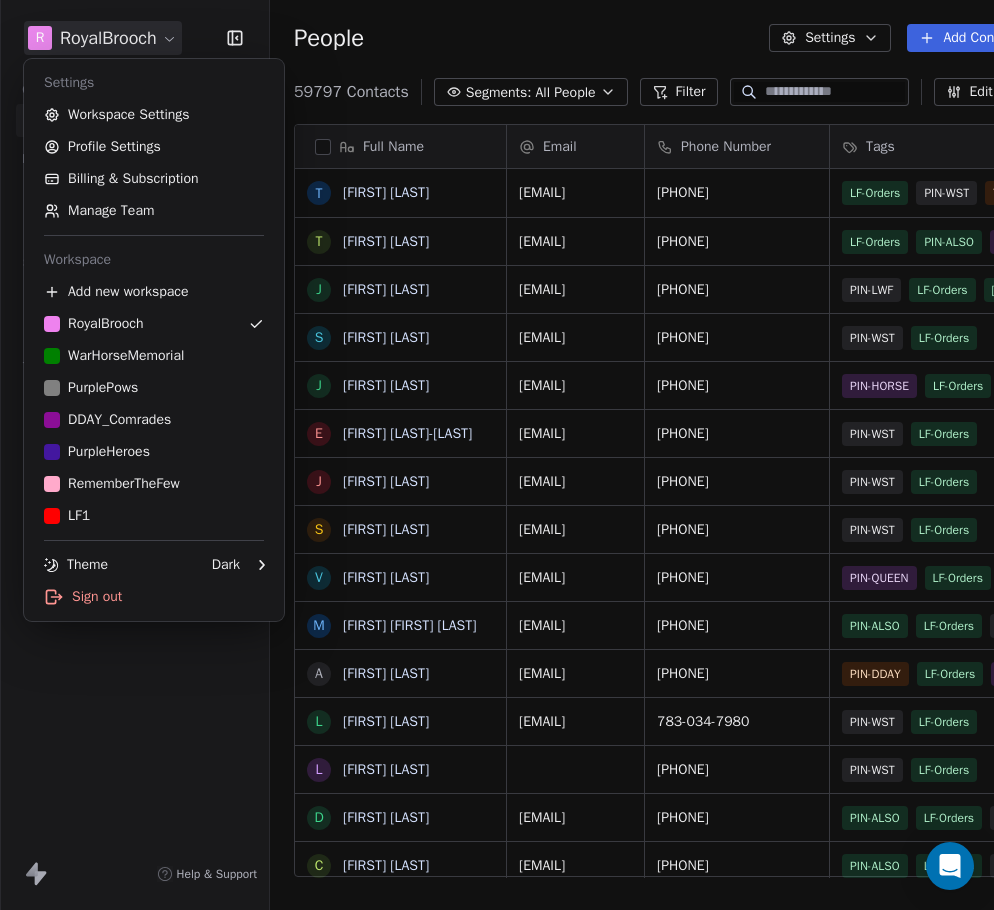 click on "R RoyalBrooch Contacts People Marketing Workflows Campaigns Sales Pipelines Sequences Beta Tools Apps AI Agents Help & Support People Settings  Add Contacts 59797 Contacts Segments: All People Filter  Edit View Tag Add to Sequence Export Full Name t [FIRST] [LAST] T [FIRST] [LAST] j [FIRST] [LAST] S [FIRST] [LAST] J [FIRST] [LAST] S [FIRST] [LAST] V [FIRST] [LAST] M [FIRST]  [LAST] [FIRST] [LAST] A [FIRST] [LAST] L [FIRST] [LAST] L [FIRST] [LAST] D [FIRST]  [LAST] C [FIRST] [LAST] J [FIRST]  [LAST] l [FIRST] [LAST] A [FIRST] [LAST]-[LAST] D [FIRST] [LAST] R [FIRST] [LAST] E [FIRST] [LAST] P [FIRST] [LAST] S [FIRST] [LAST] D [FIRST] [LAST] L [FIRST] [LAST] S [FIRST] [LAST] M [FIRST]  [LAST] A [FIRST] [LAST] V [FIRST] [LAST] D [FIRST] [LAST] C [FIRST] [LAST] A [FIRST] [LAST] Email Phone Number Tags Country Website Job Title [EMAIL] [PHONE] LF-Orders PIN-WST Test Bounced [COUNTRY] [EMAIL] [PHONE] LF-Orders PIN-ALSO PIN-BTITAIN PIN-DDAY PIN-DOG" at bounding box center (497, 455) 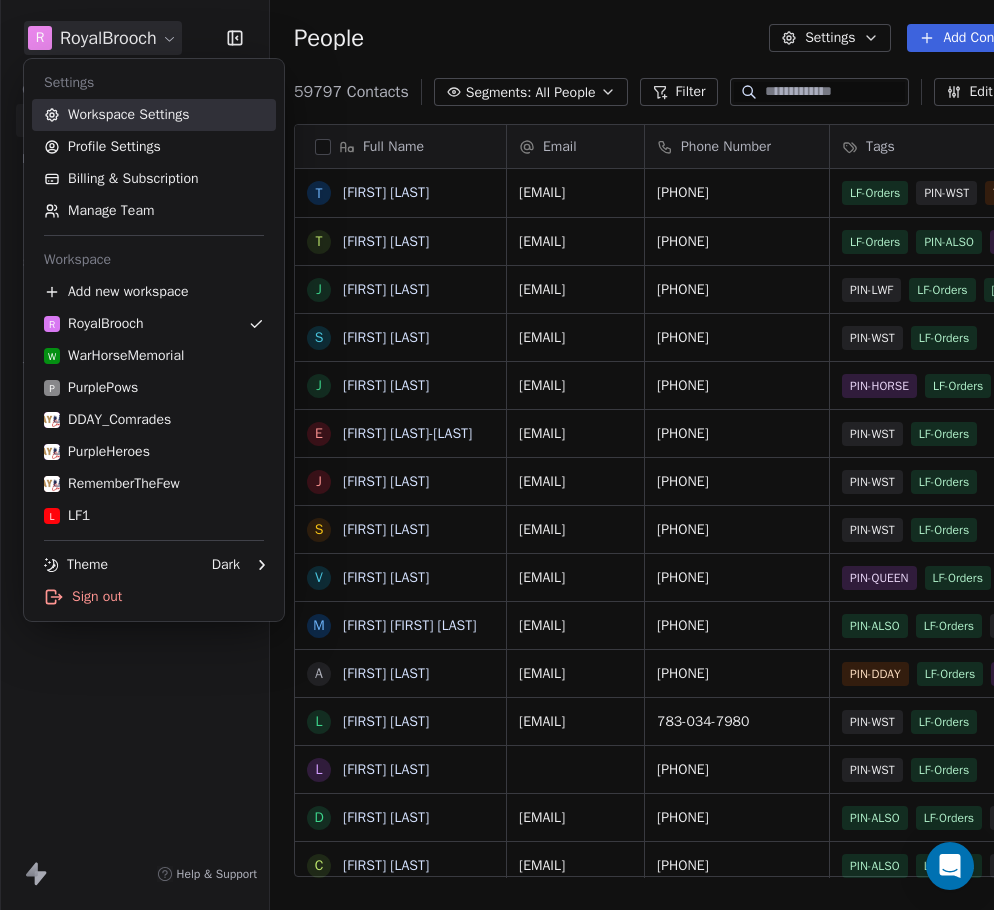 click on "Workspace Settings" at bounding box center (154, 115) 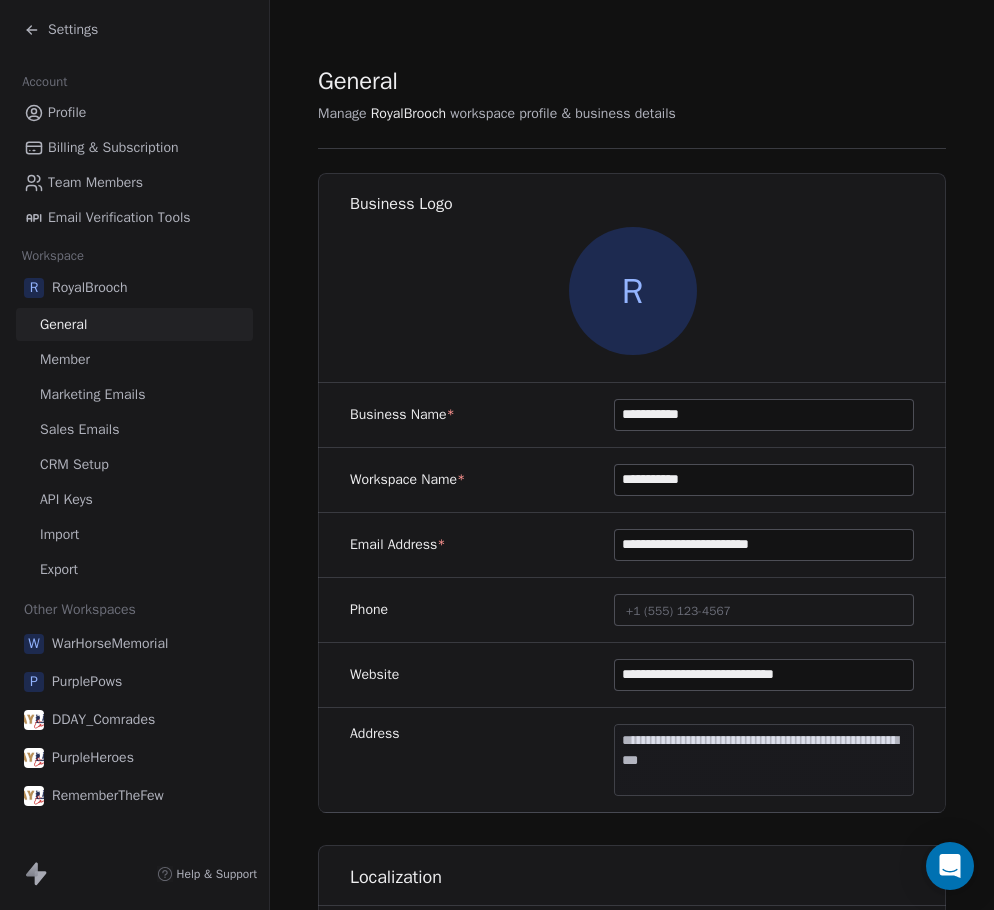 click on "Marketing Emails" at bounding box center (92, 394) 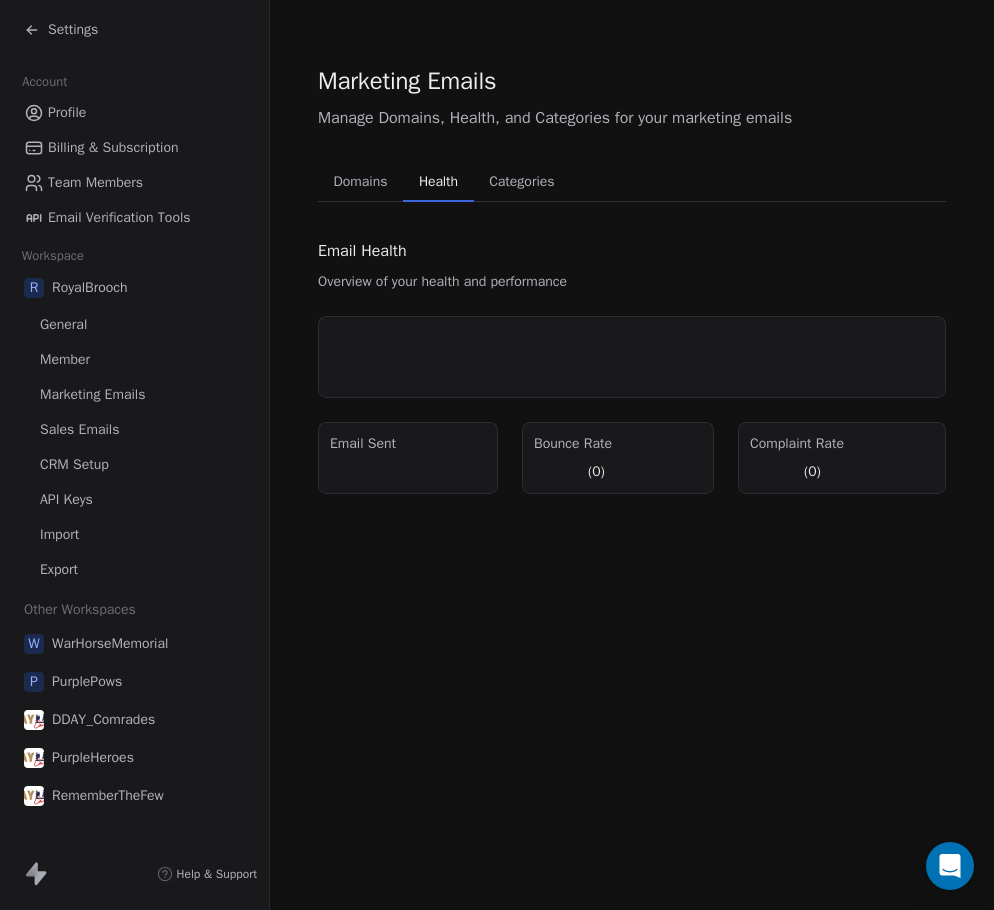 click on "Health" at bounding box center [438, 182] 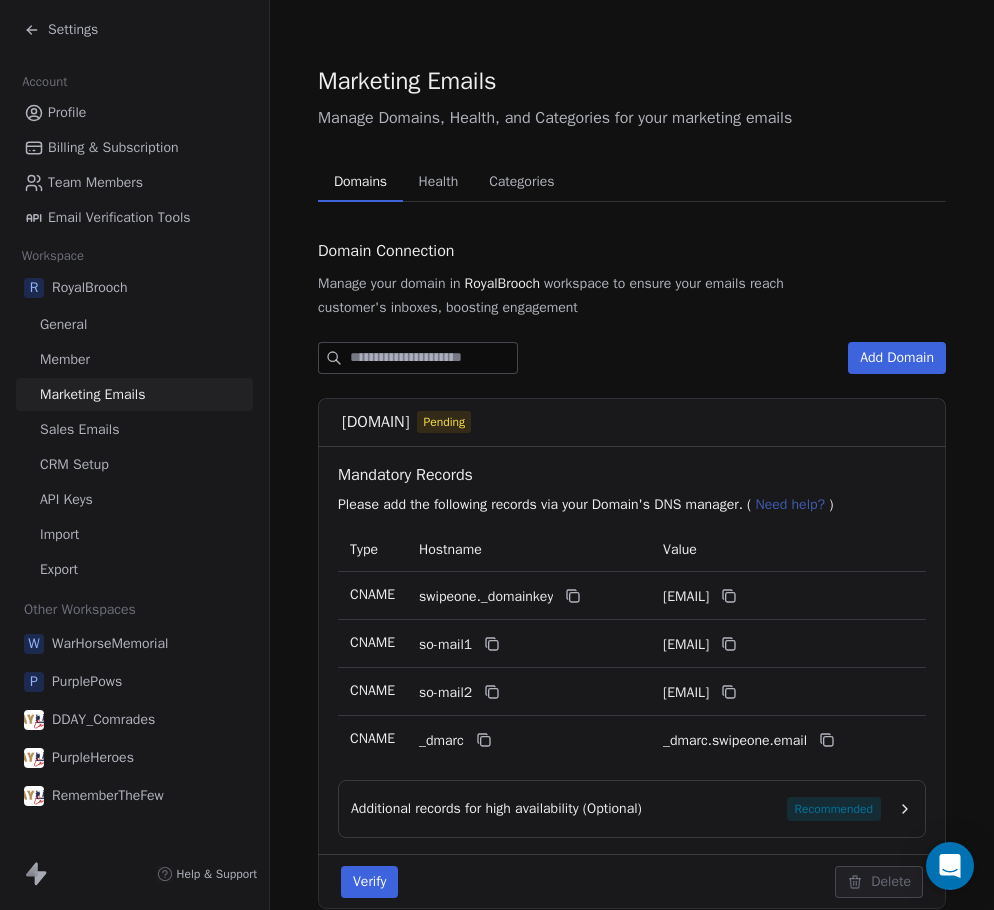 click on "Domains" at bounding box center (360, 182) 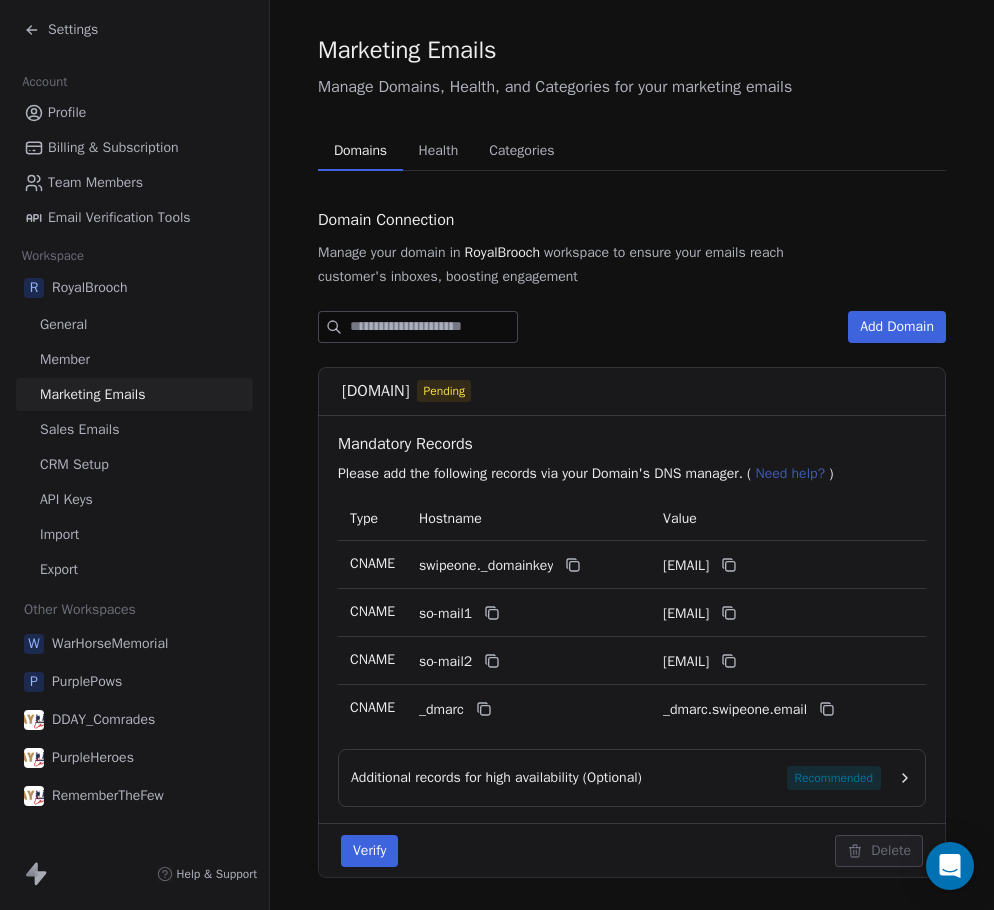 scroll, scrollTop: 0, scrollLeft: 0, axis: both 